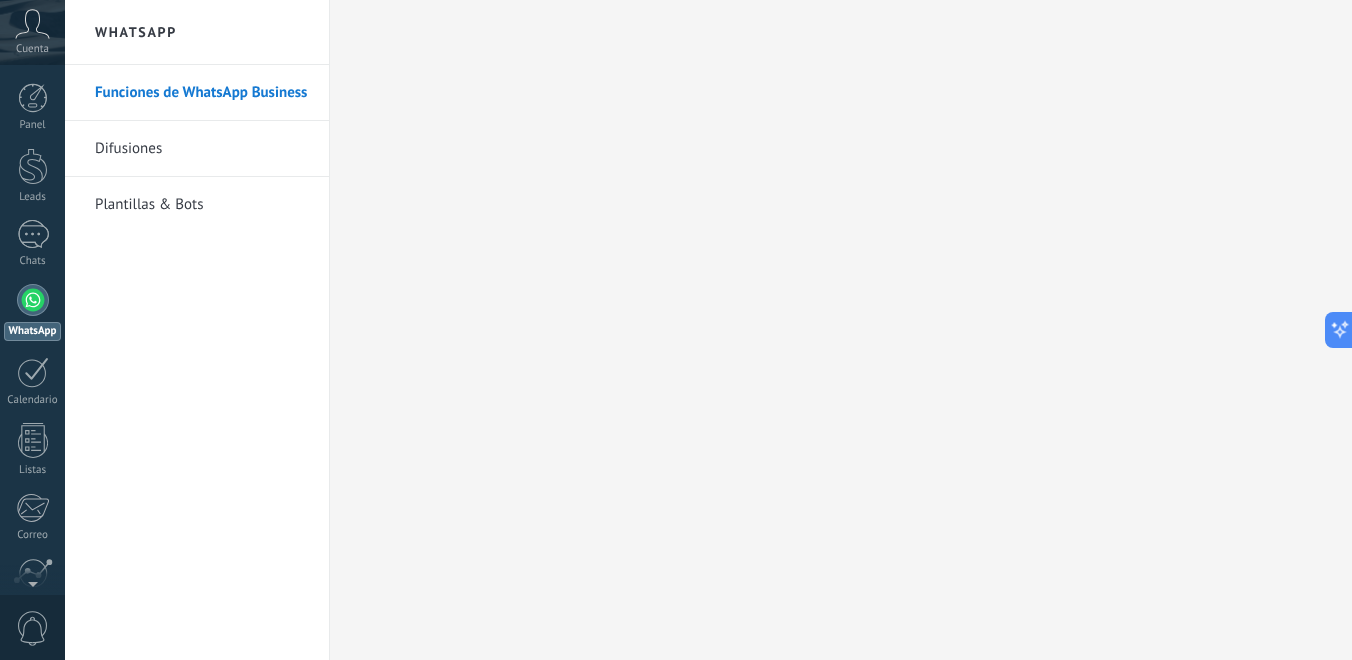 scroll, scrollTop: 0, scrollLeft: 0, axis: both 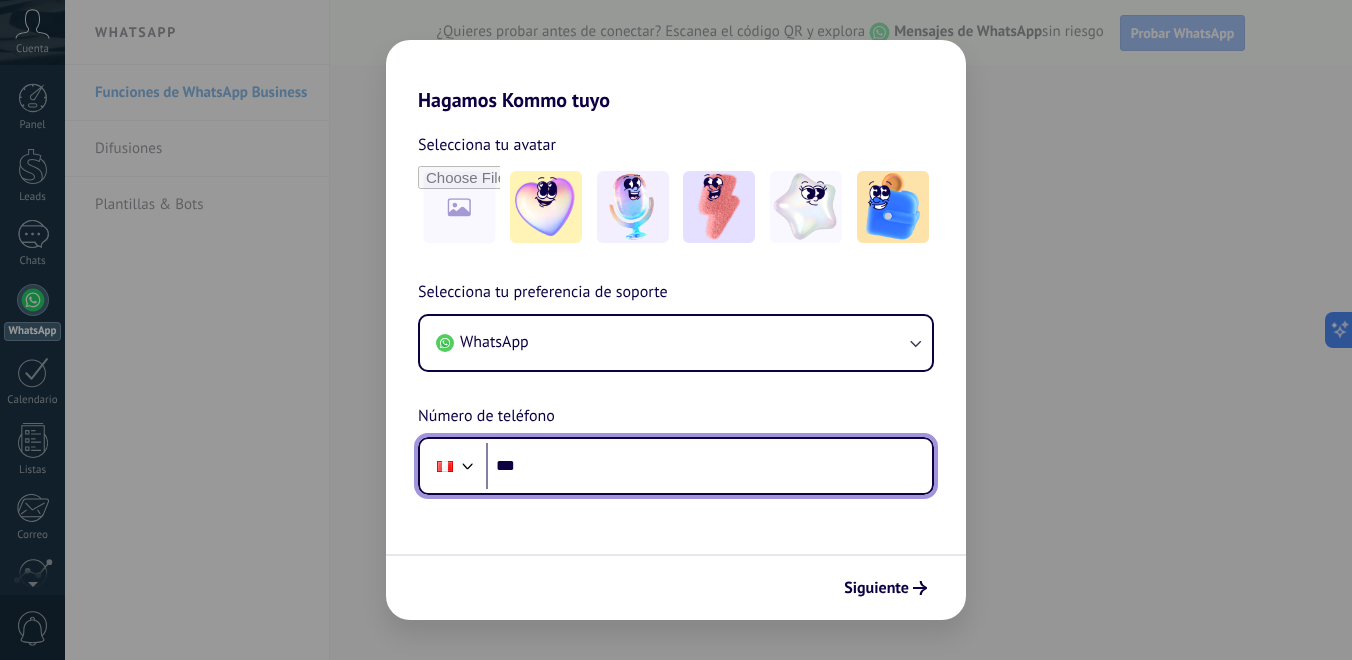 click on "***" at bounding box center (709, 466) 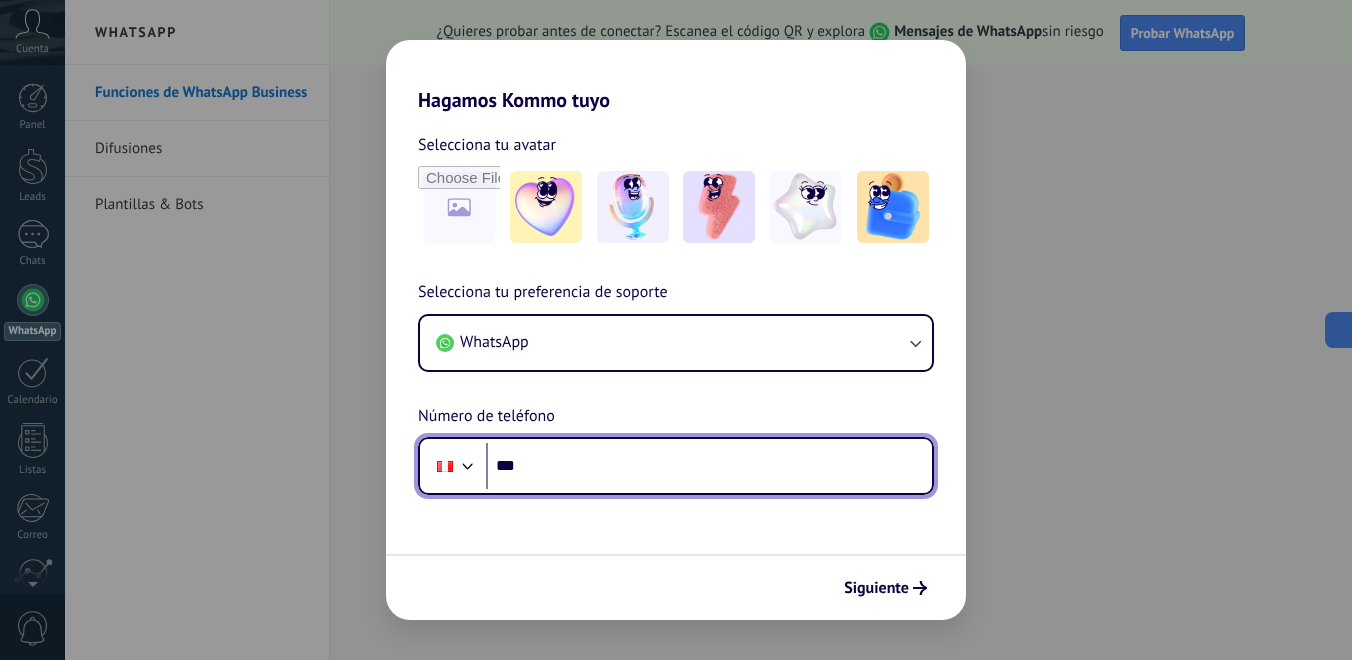 paste on "**********" 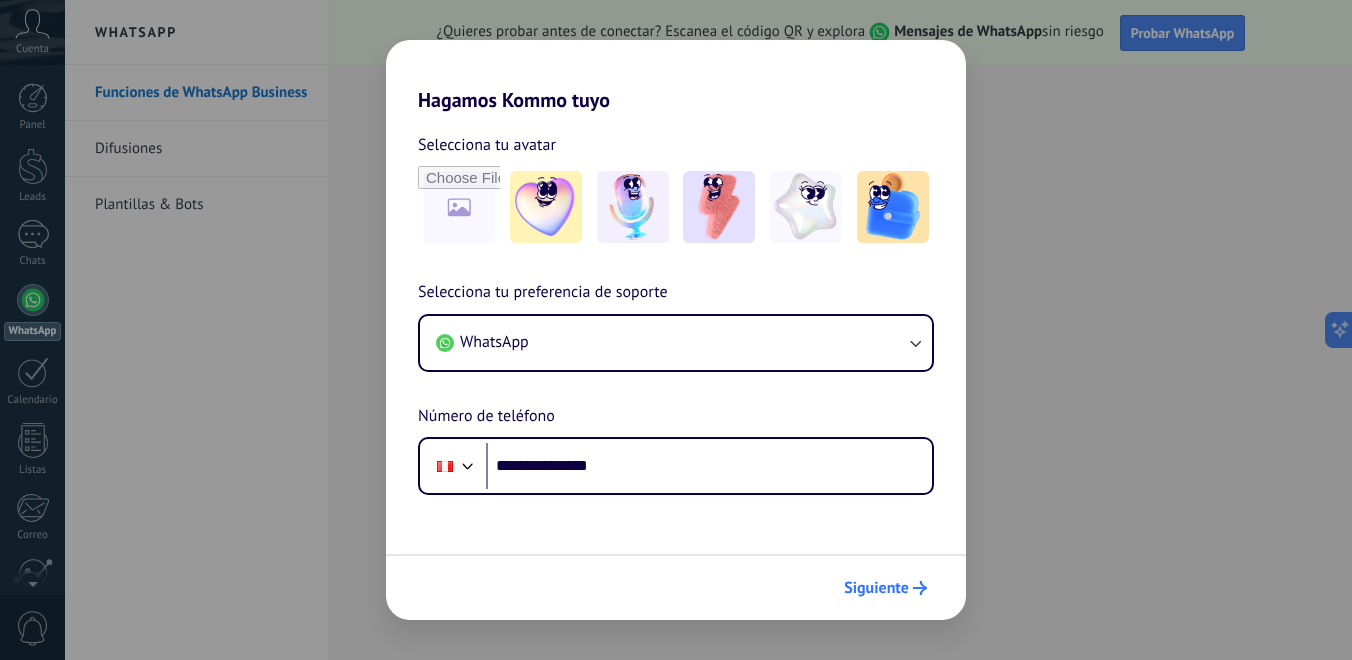 click at bounding box center (920, 588) 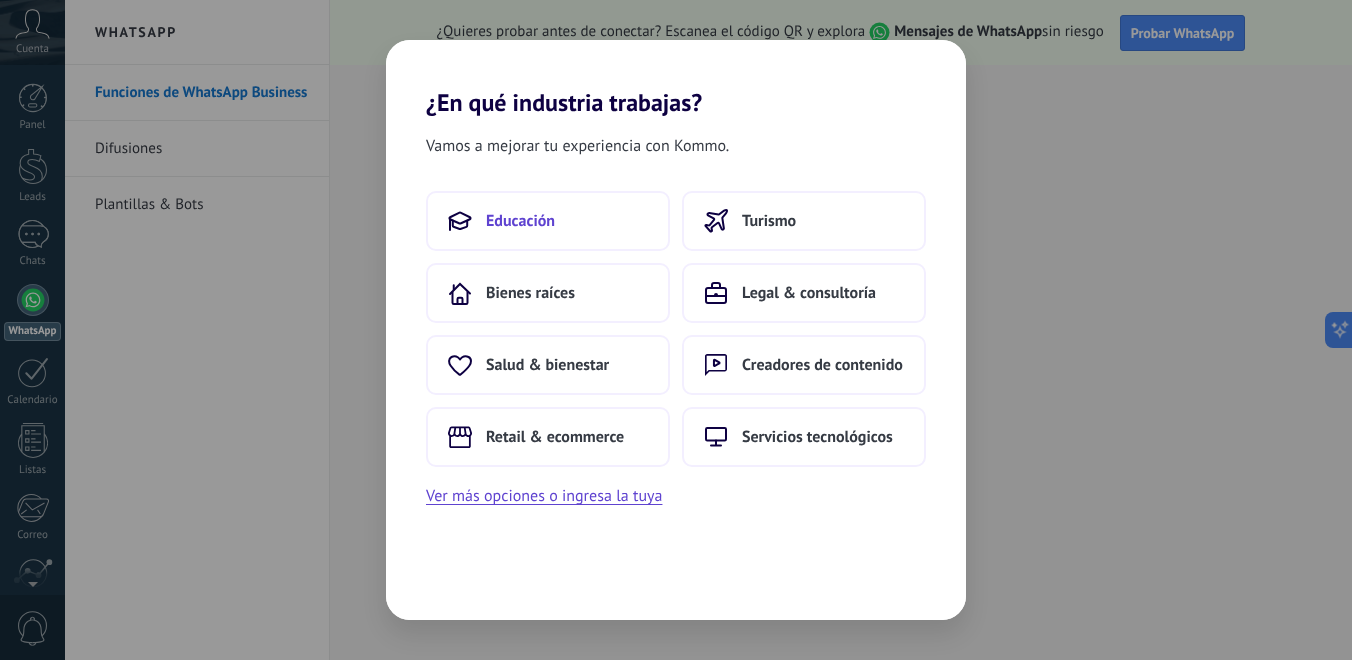 click on "Educación" at bounding box center (520, 221) 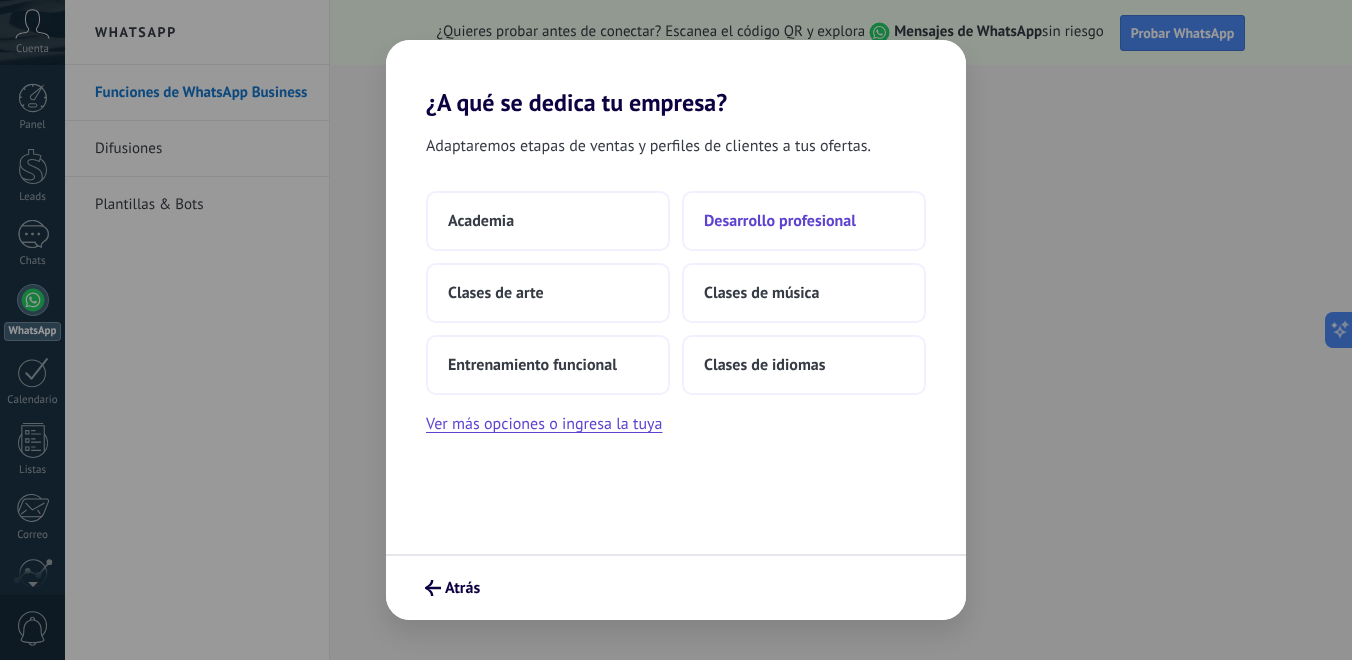 click on "Desarrollo profesional" at bounding box center [481, 221] 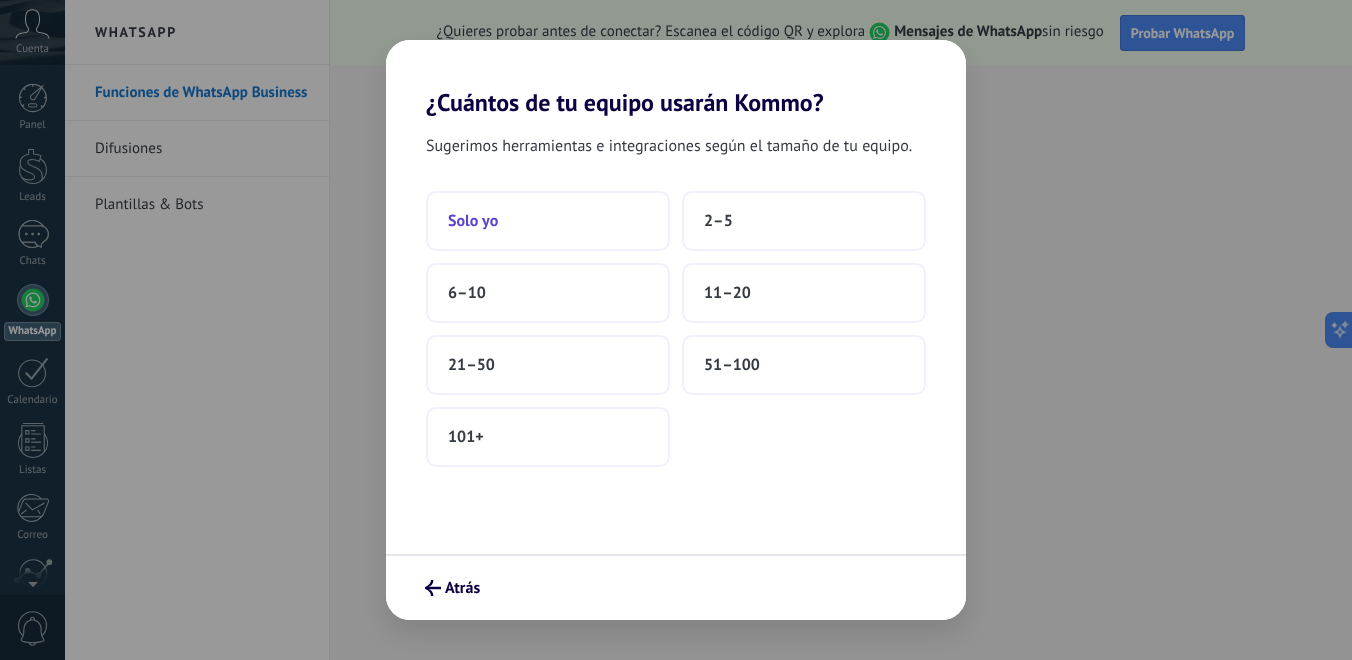 click on "Solo yo" at bounding box center (548, 221) 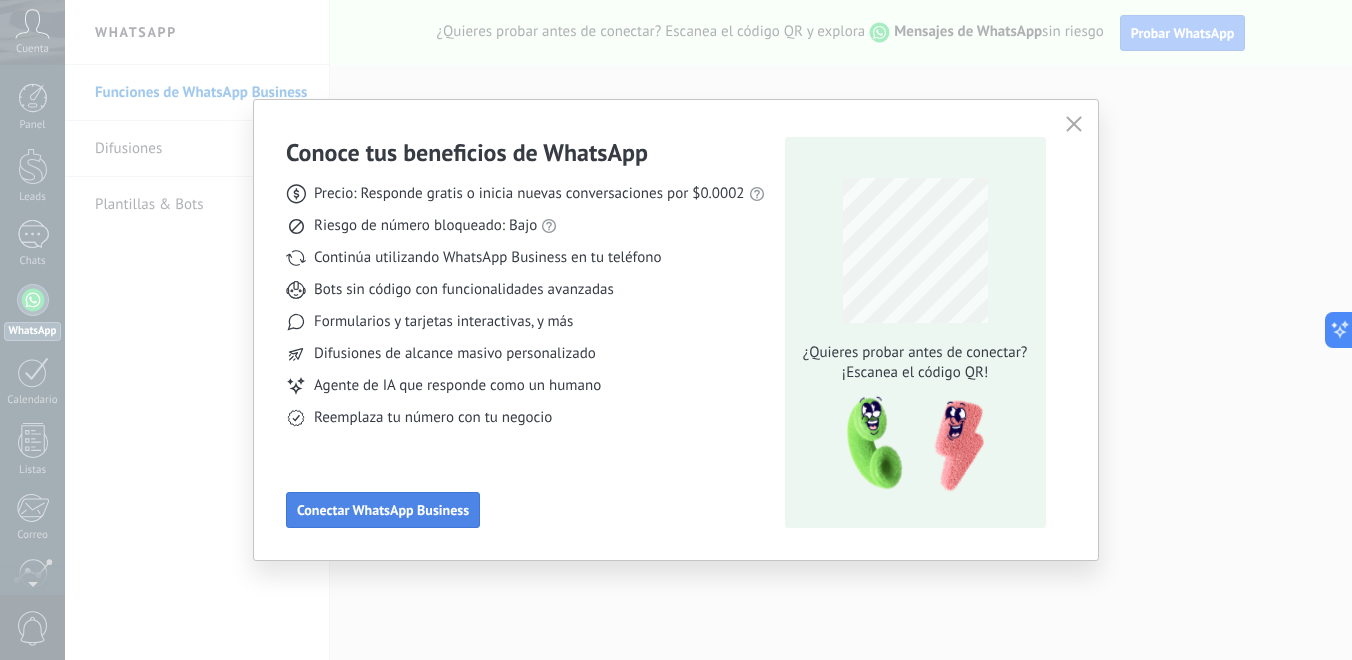 click on "Conectar WhatsApp Business" at bounding box center [383, 510] 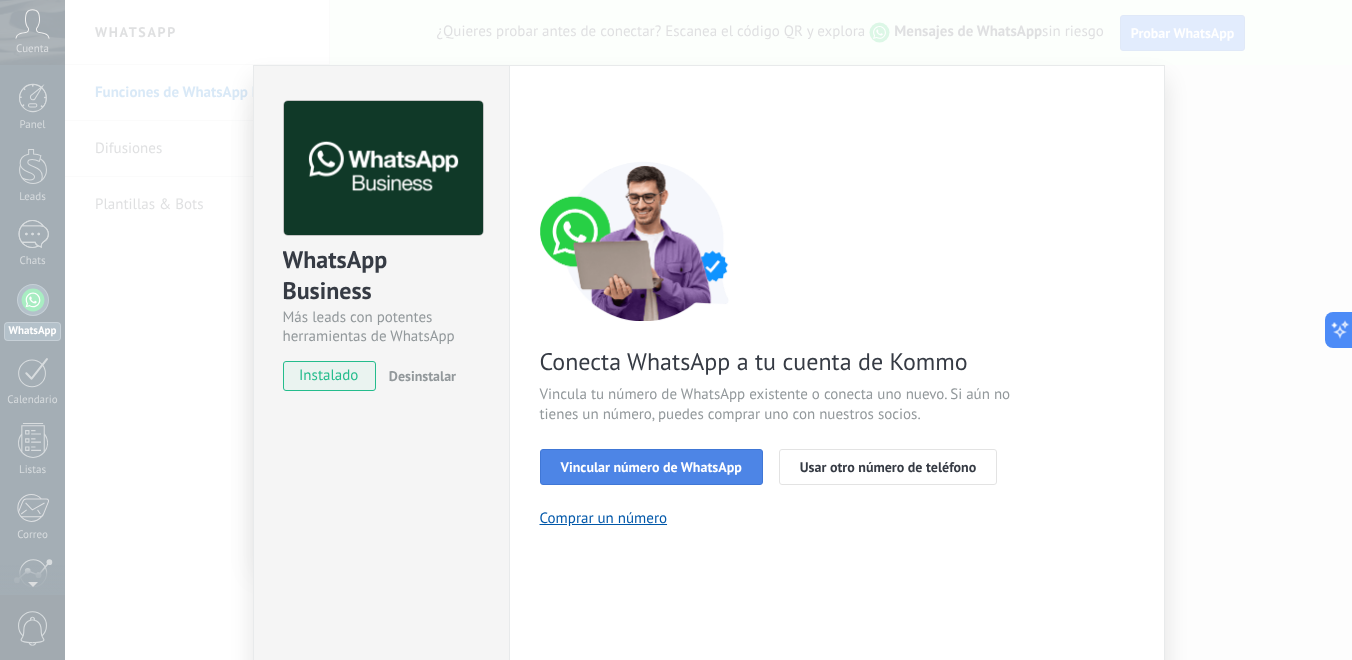 click on "Vincular número de WhatsApp" at bounding box center [651, 467] 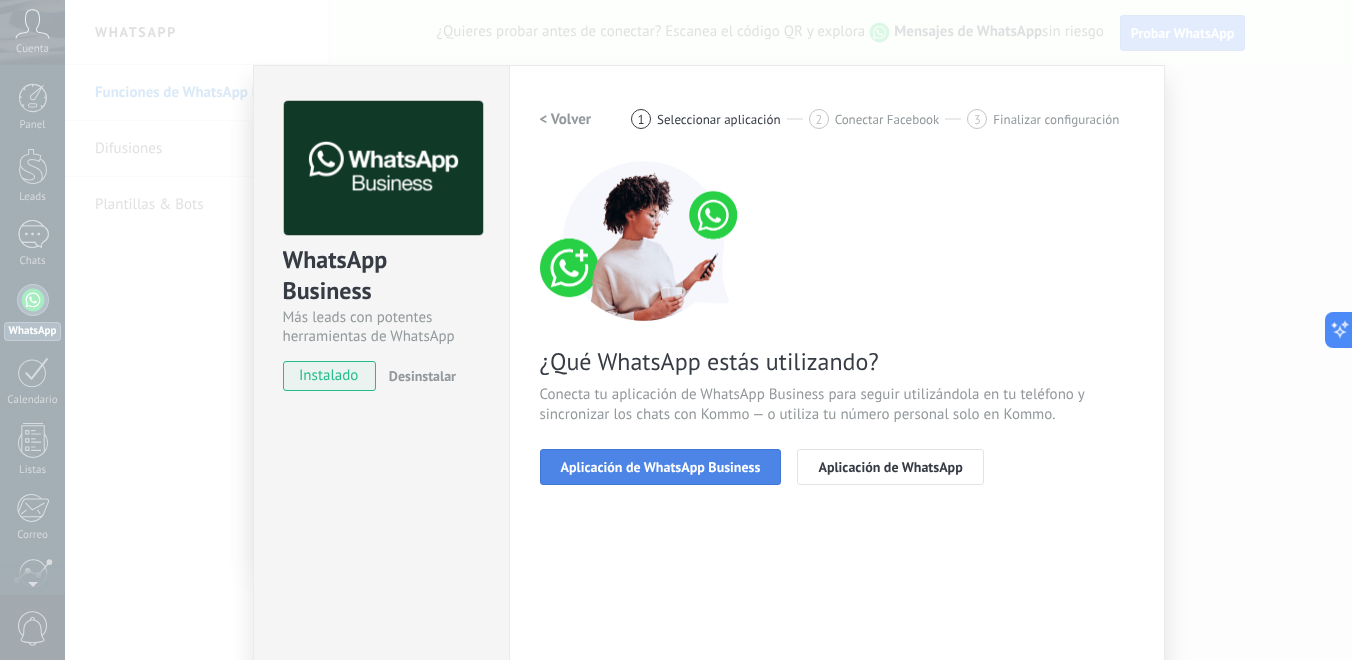 click on "Aplicación de WhatsApp Business" at bounding box center (661, 467) 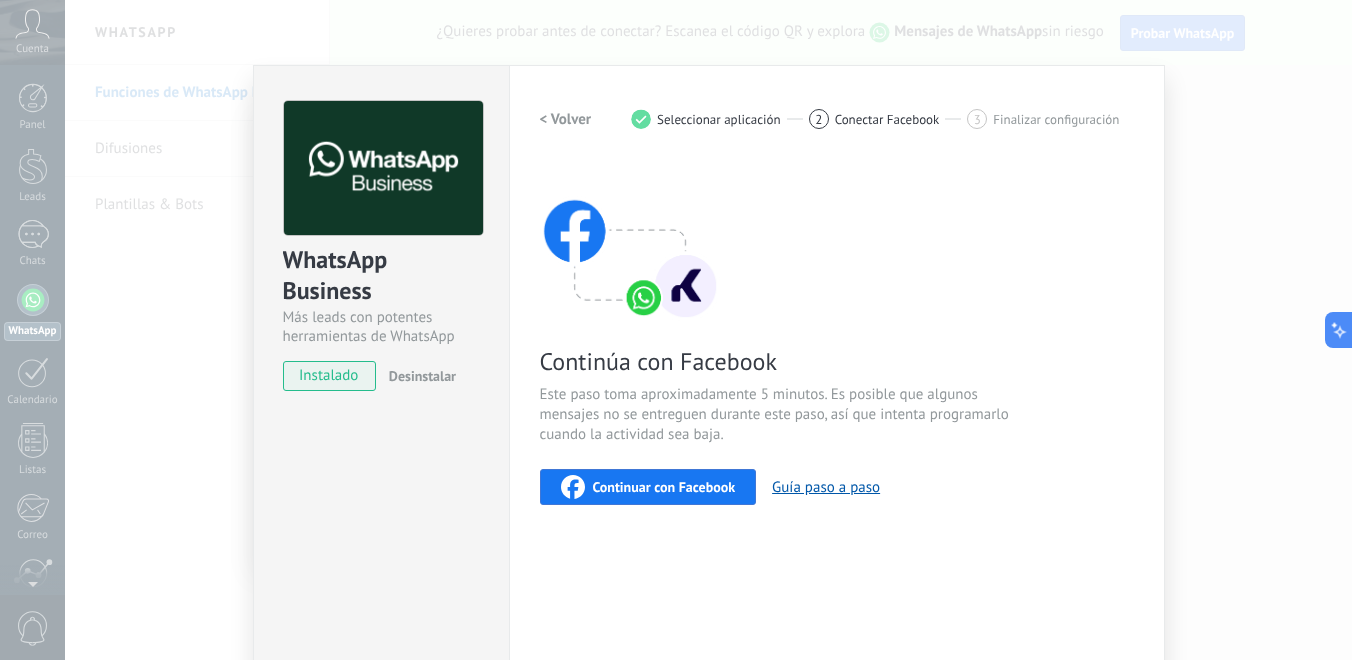 click on "Continuar con Facebook" at bounding box center (664, 487) 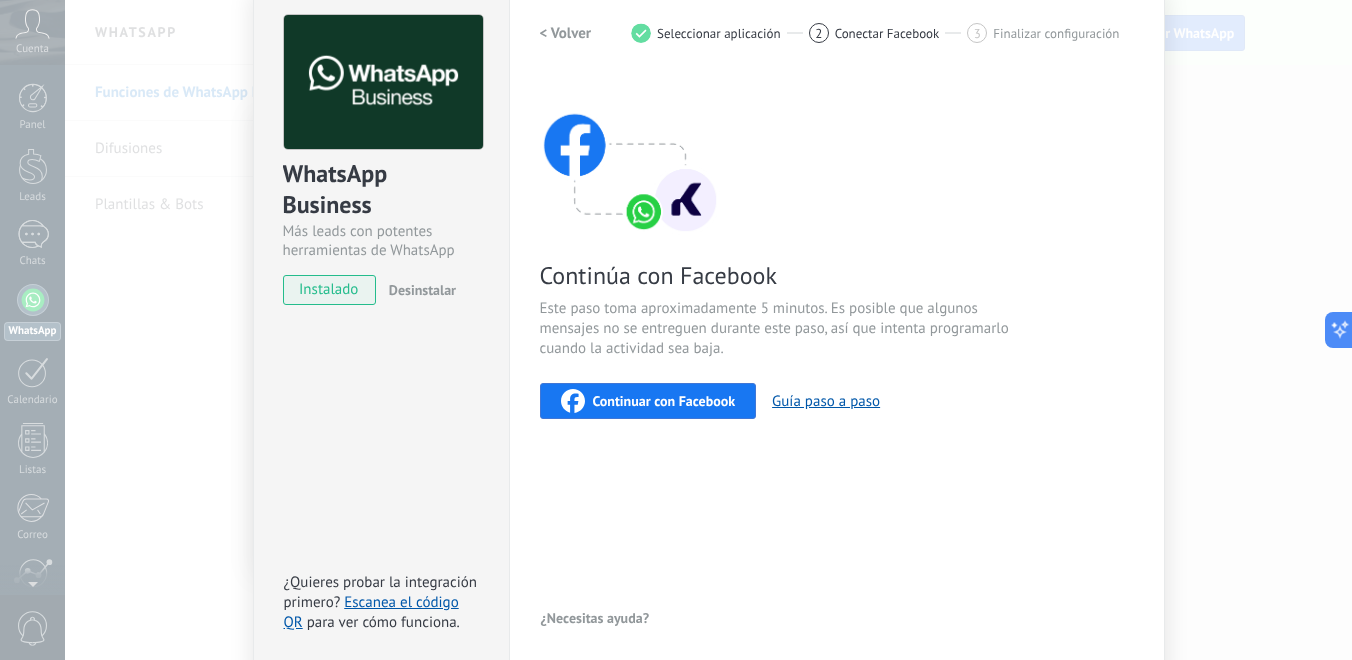 scroll, scrollTop: 170, scrollLeft: 0, axis: vertical 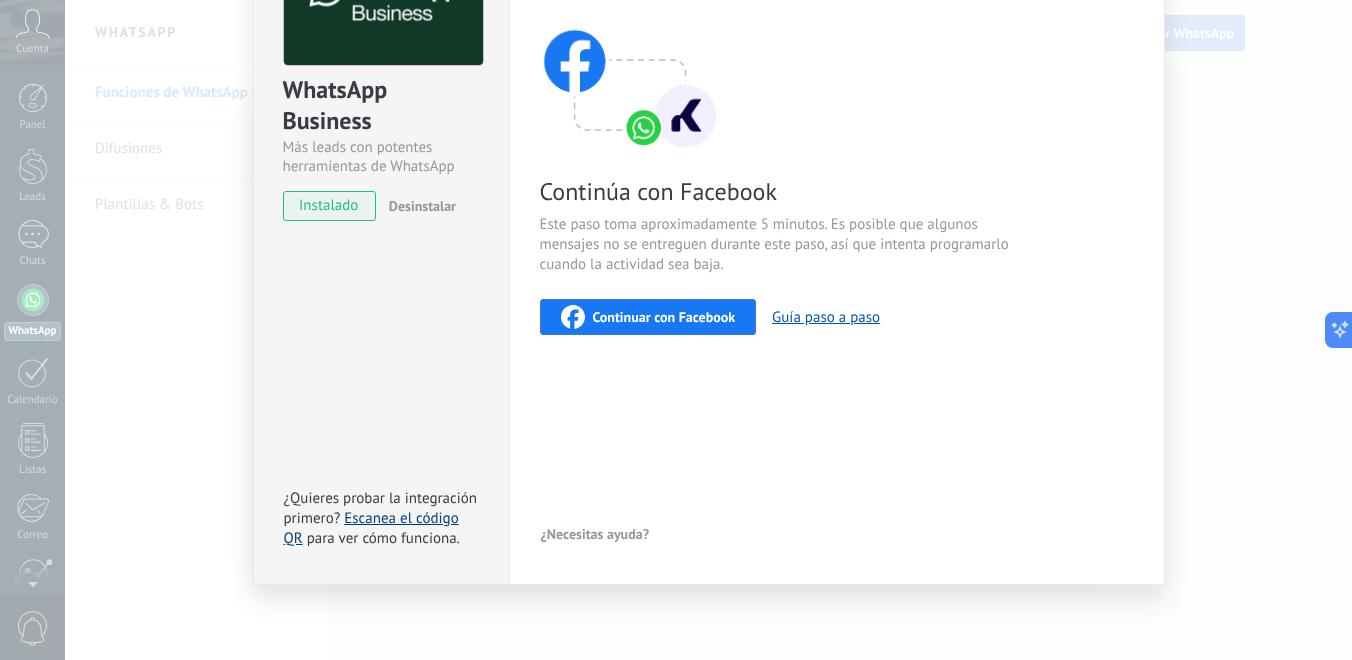click on "Escanea el código QR" at bounding box center [371, 528] 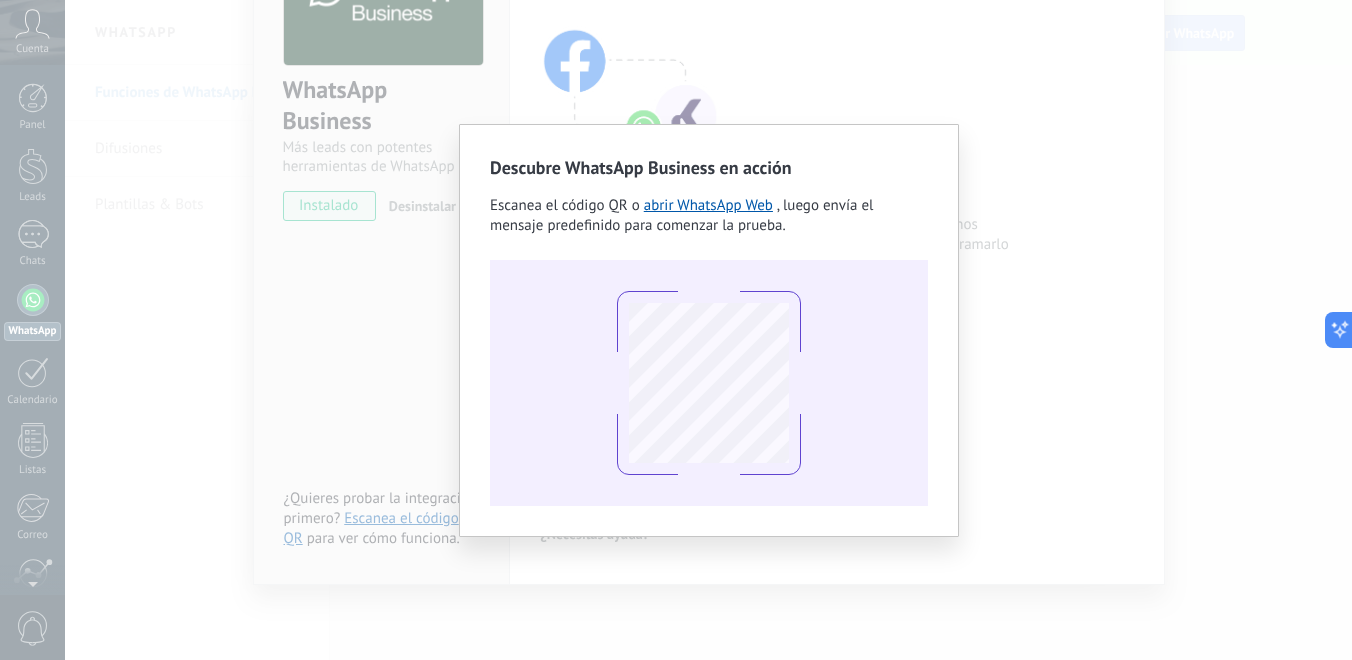click on "Descubre WhatsApp Business en acción Escanea el código QR o   abrir WhatsApp Web   , luego envía el mensaje predefinido para comenzar la prueba." at bounding box center [676, 330] 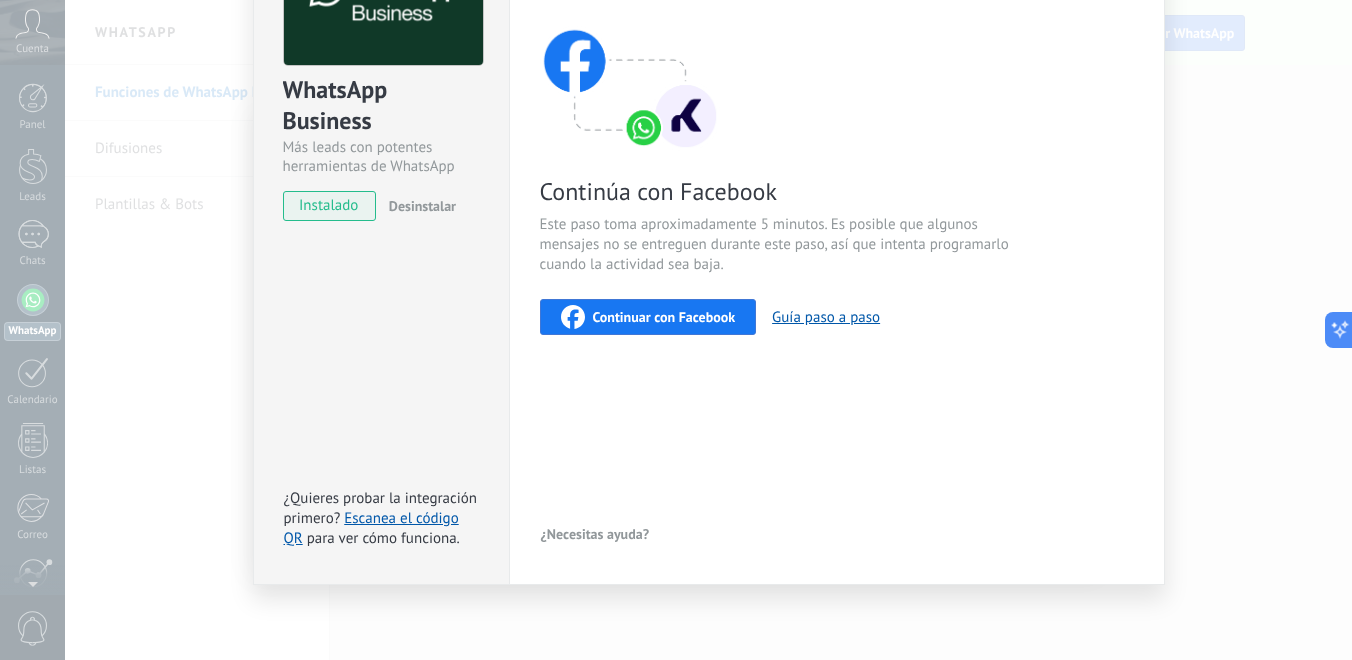 click on "WhatsApp Business Más leads con potentes herramientas de WhatsApp instalado Desinstalar ¿Quieres probar la integración primero?   Escanea el código QR   para ver cómo funciona." at bounding box center [381, 240] 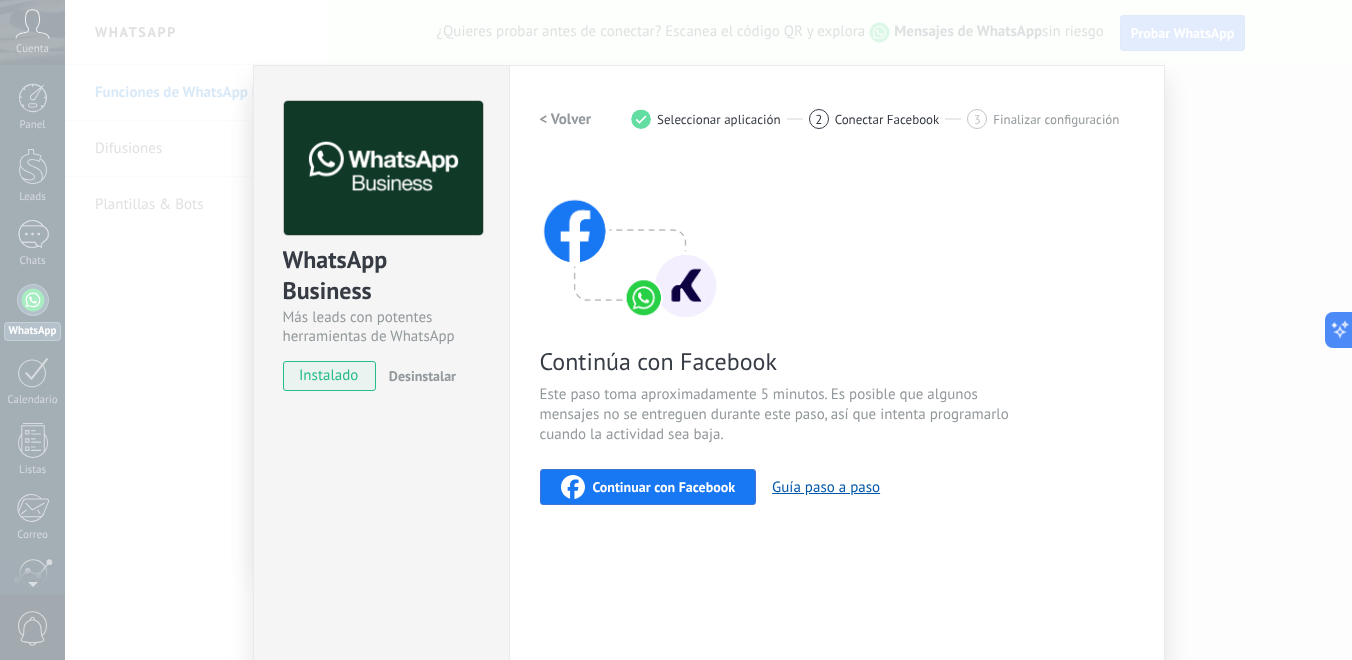 click on "WhatsApp Business Más leads con potentes herramientas de WhatsApp instalado Desinstalar ¿Quieres probar la integración primero?   Escanea el código QR   para ver cómo funciona. Configuraciones Autorizaciones This tab logs the users who have granted integration access to this account. If you want to to remove a user's ability to send requests to the account on behalf of this integration, you can revoke access. If access is revoked from all users, the integration will stop working. This app is installed, but no one has given it access yet. WhatsApp Cloud API más _:  Guardar < Volver 1 Seleccionar aplicación 2 Conectar Facebook  3 Finalizar configuración Continúa con Facebook Este paso toma aproximadamente 5 minutos. Es posible que algunos mensajes no se entreguen durante este paso, así que intenta programarlo cuando la actividad sea baja. Continuar con Facebook Guía paso a paso ¿Necesitas ayuda?" at bounding box center (708, 330) 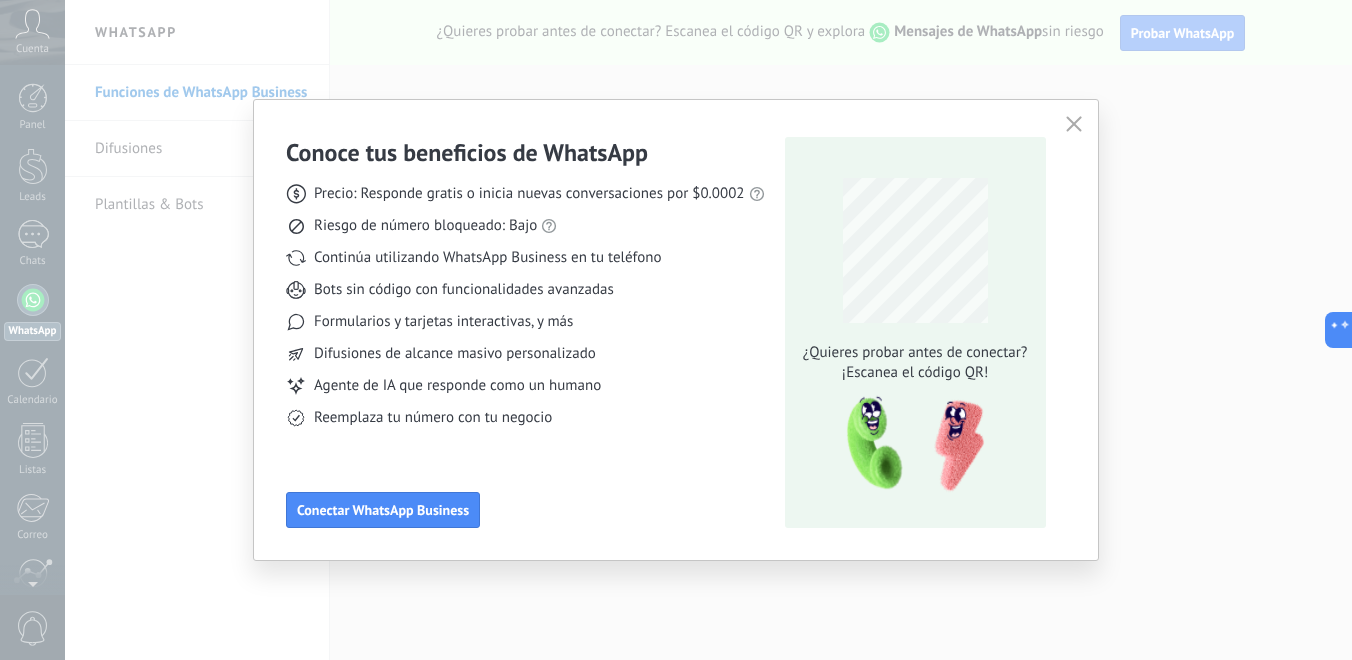 click at bounding box center [1074, 124] 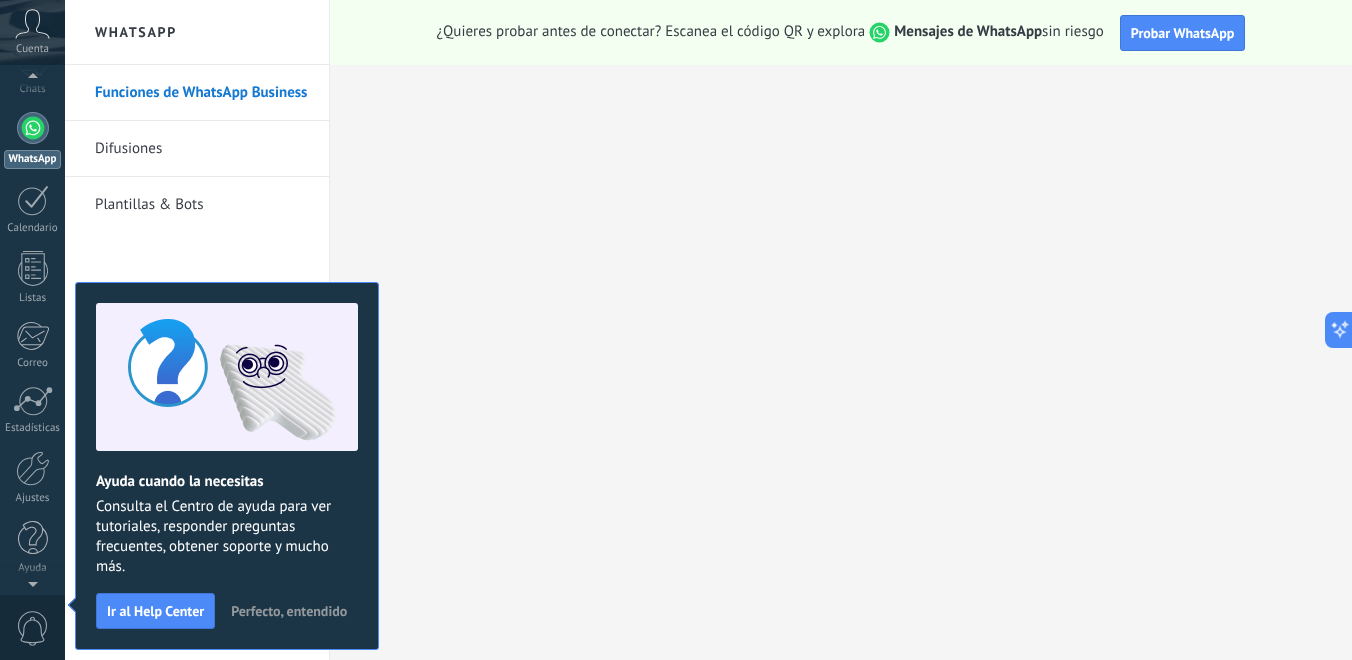 scroll, scrollTop: 0, scrollLeft: 0, axis: both 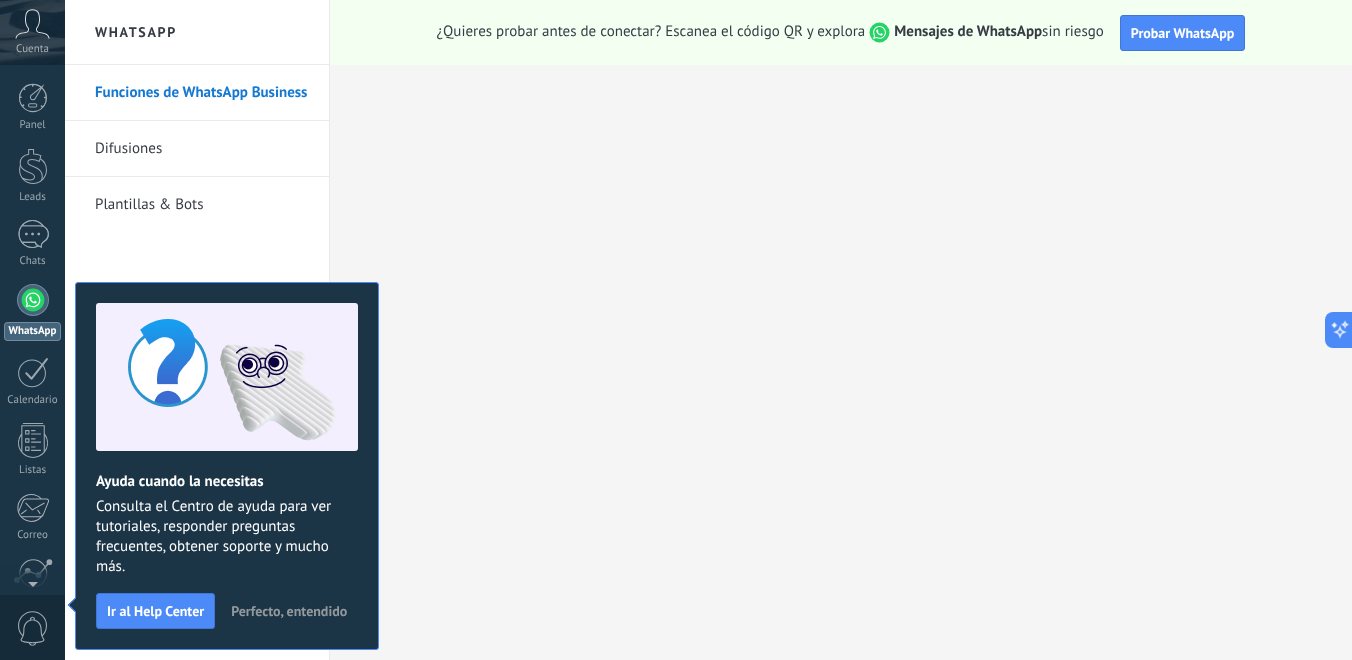 click at bounding box center [33, 300] 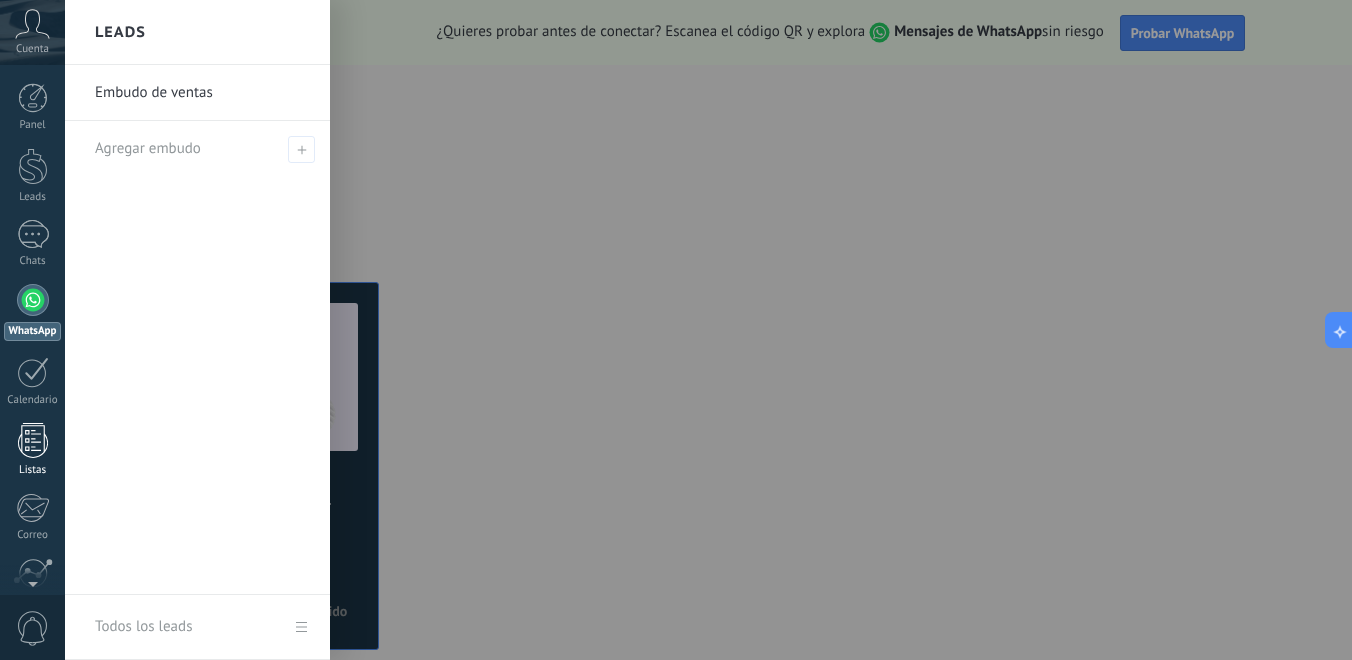 click on "Listas" at bounding box center [33, 470] 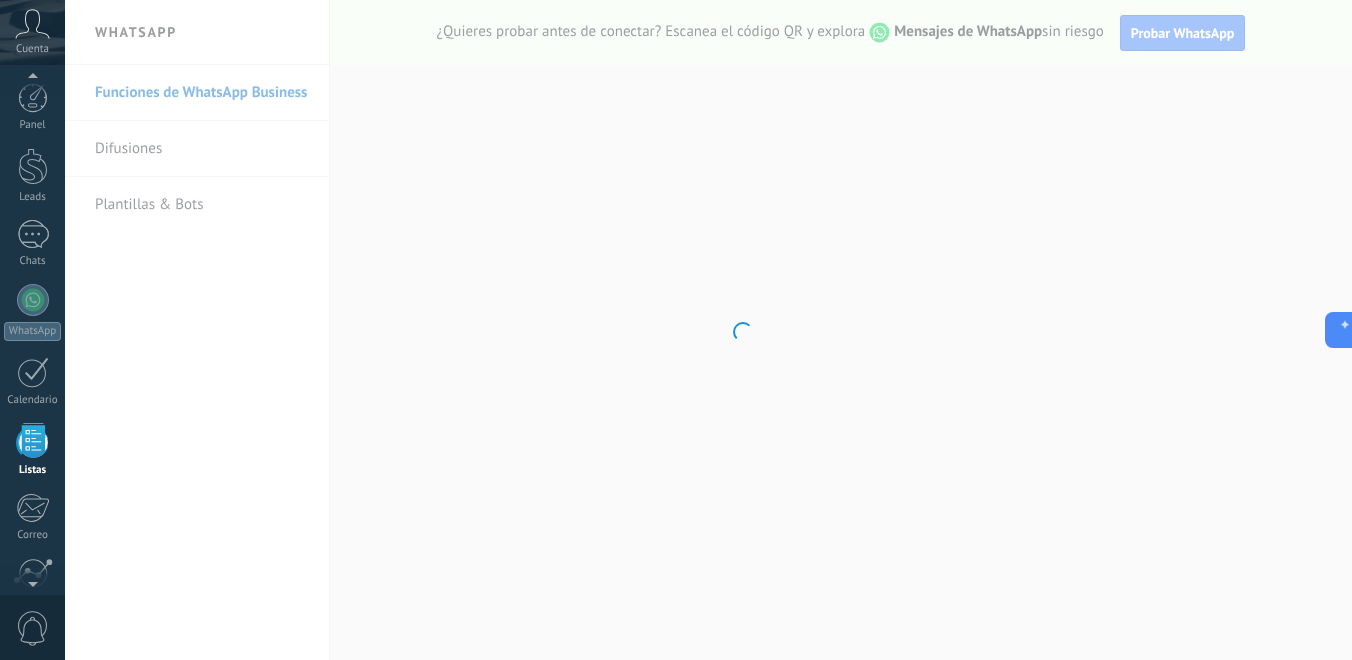 scroll, scrollTop: 124, scrollLeft: 0, axis: vertical 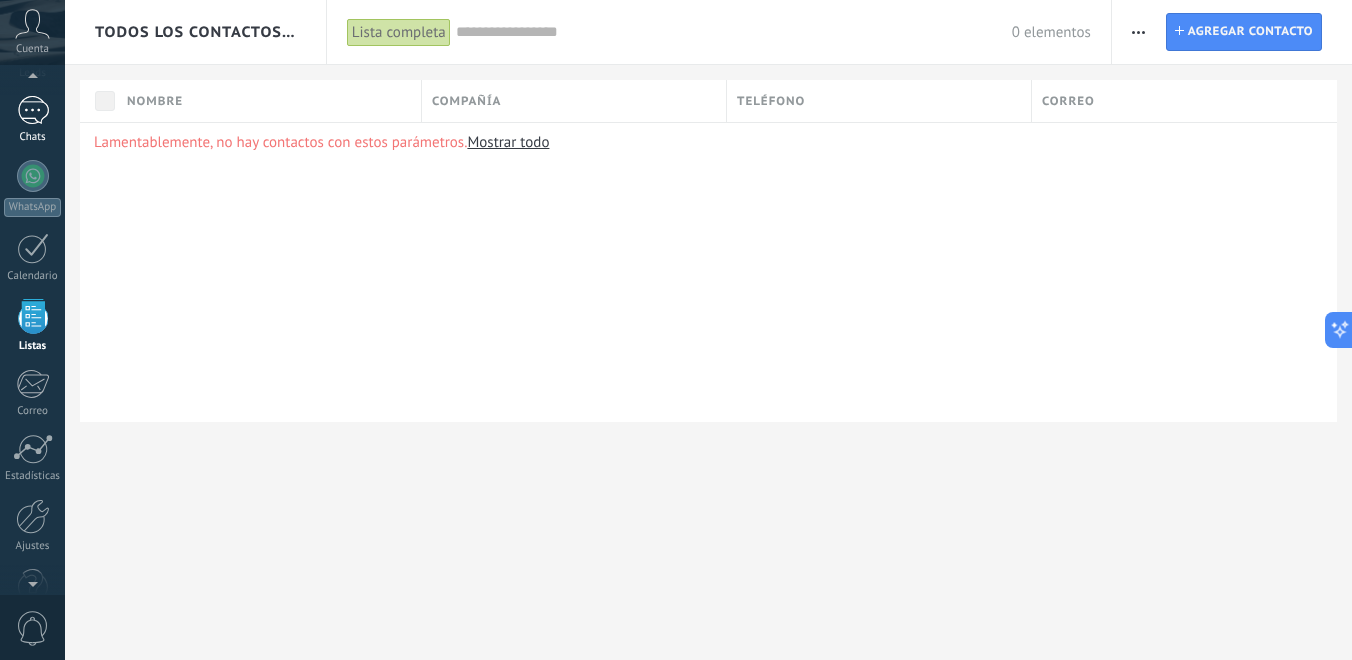 click on "Chats" at bounding box center (32, 120) 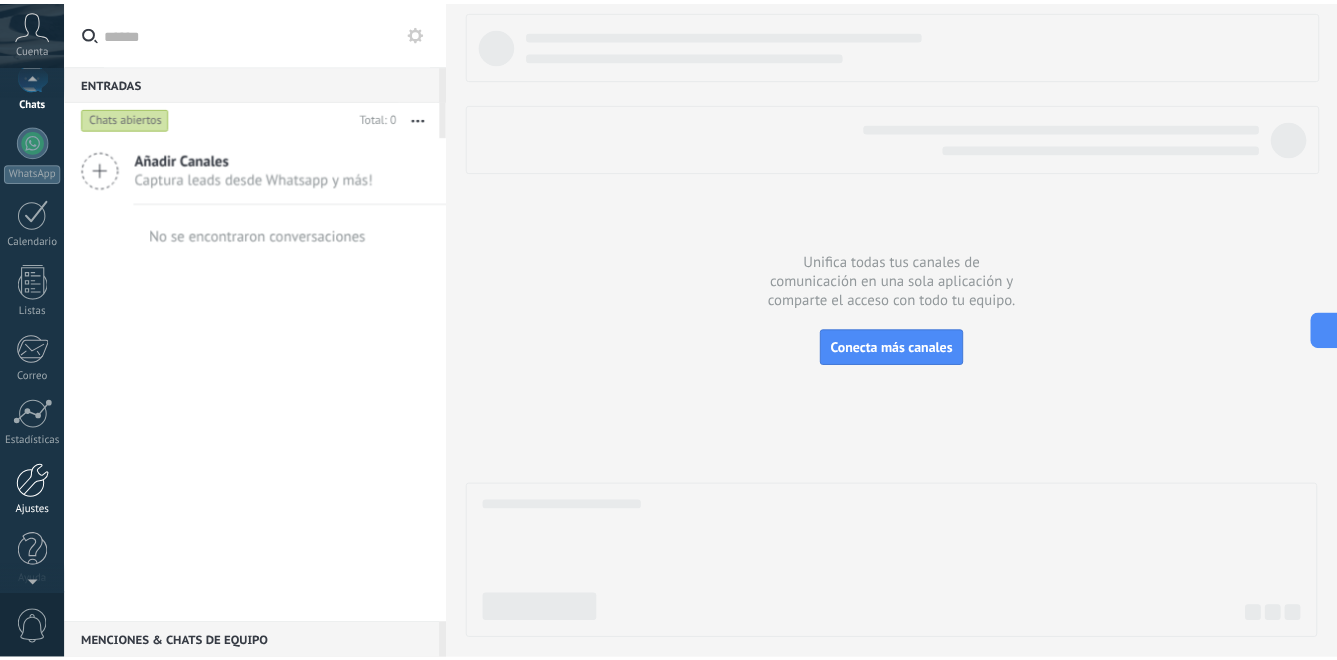 scroll, scrollTop: 0, scrollLeft: 0, axis: both 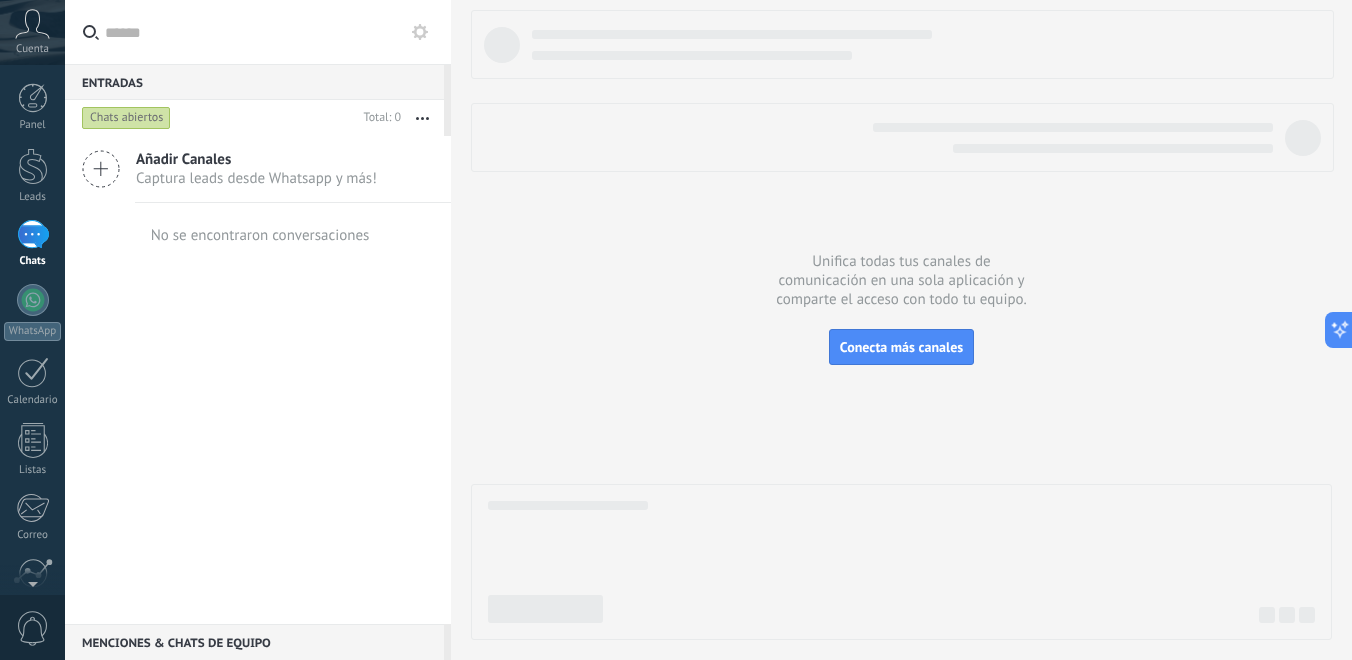 click on "Cuenta" at bounding box center [32, 49] 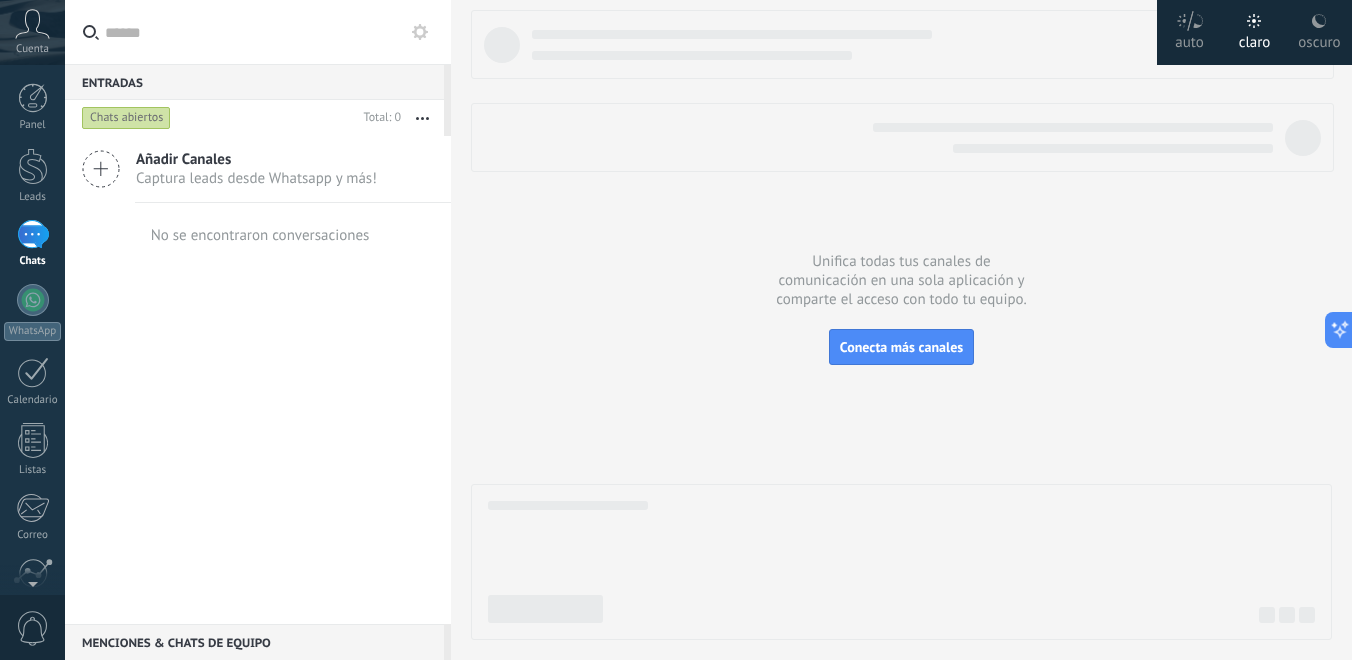 click on "oscuro" at bounding box center (1189, 39) 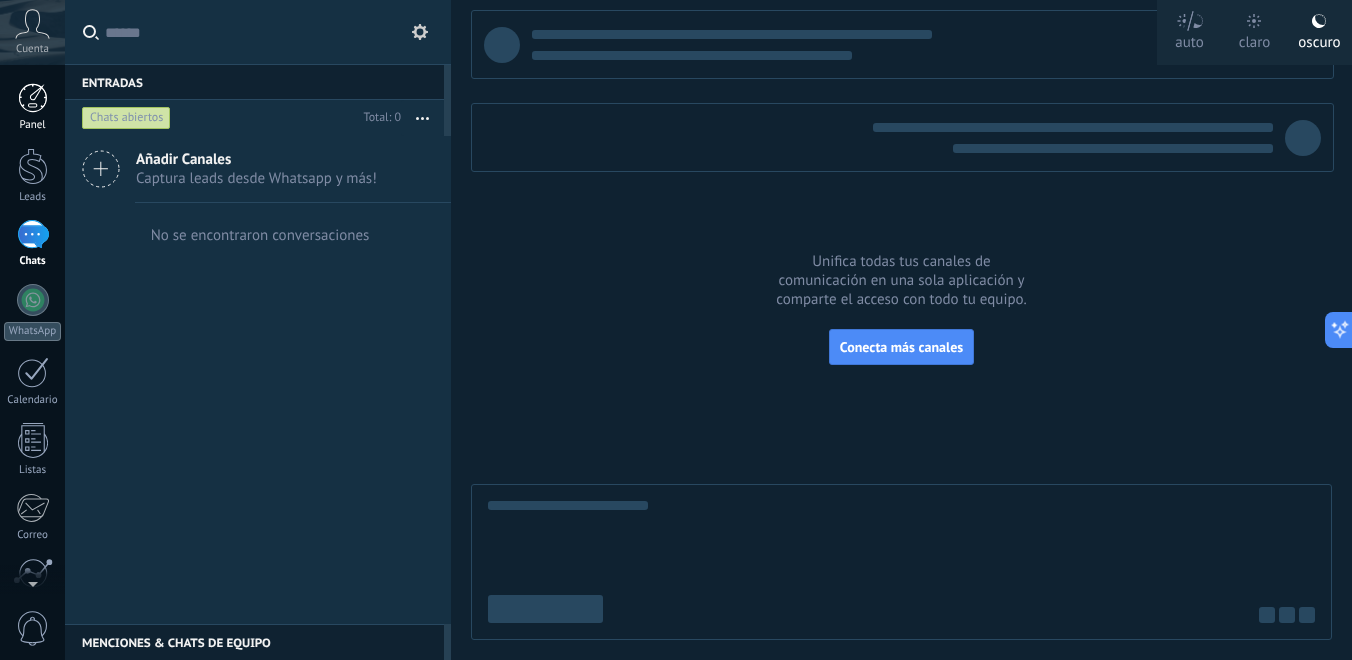 click at bounding box center [33, 98] 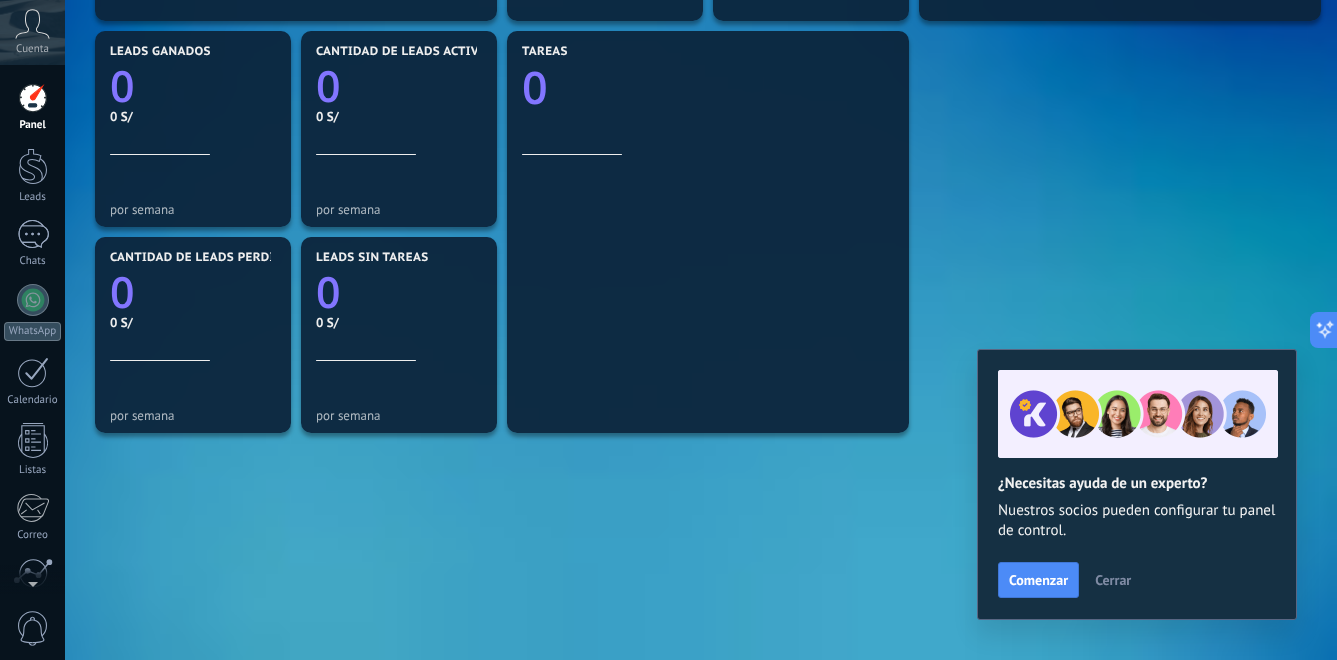 scroll, scrollTop: 685, scrollLeft: 0, axis: vertical 